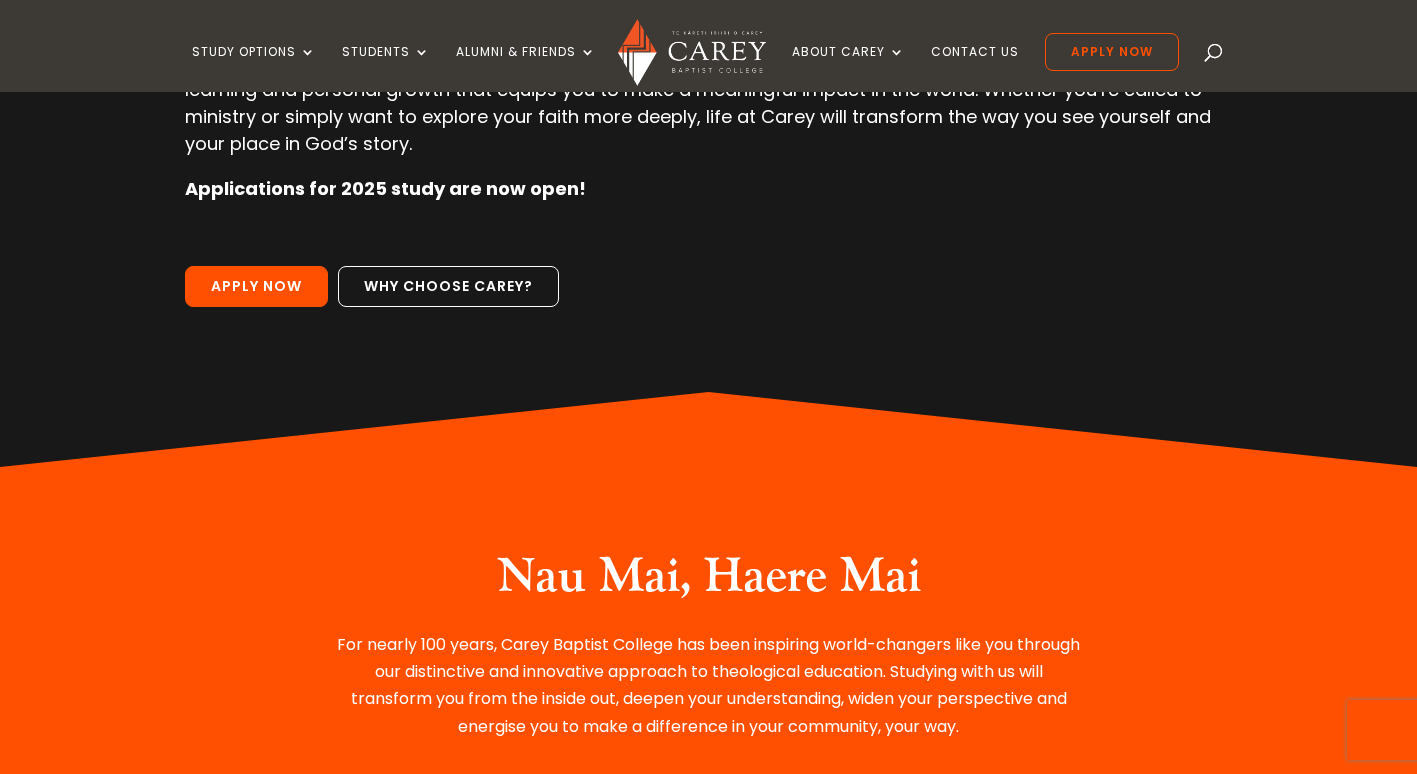 scroll, scrollTop: 400, scrollLeft: 0, axis: vertical 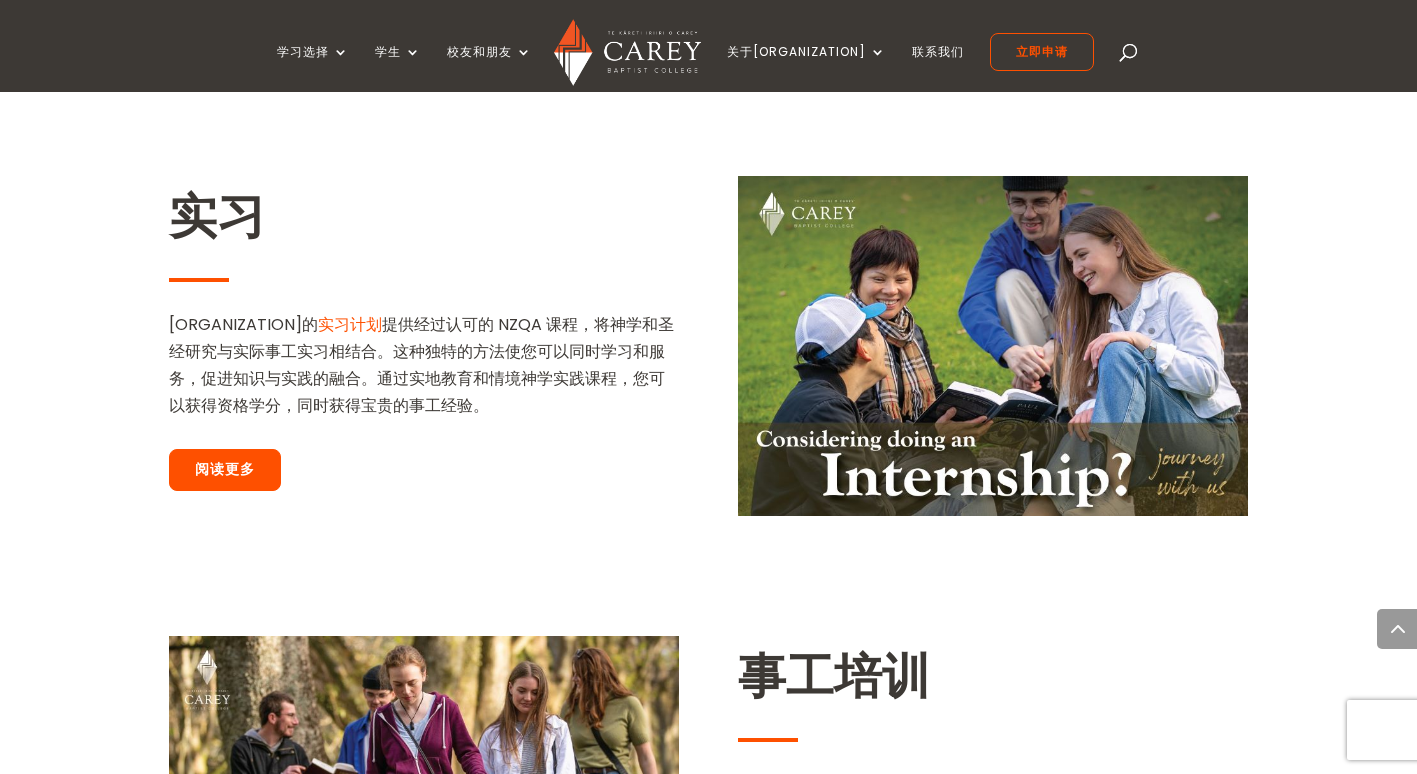 click on "阅读更多" at bounding box center (225, 470) 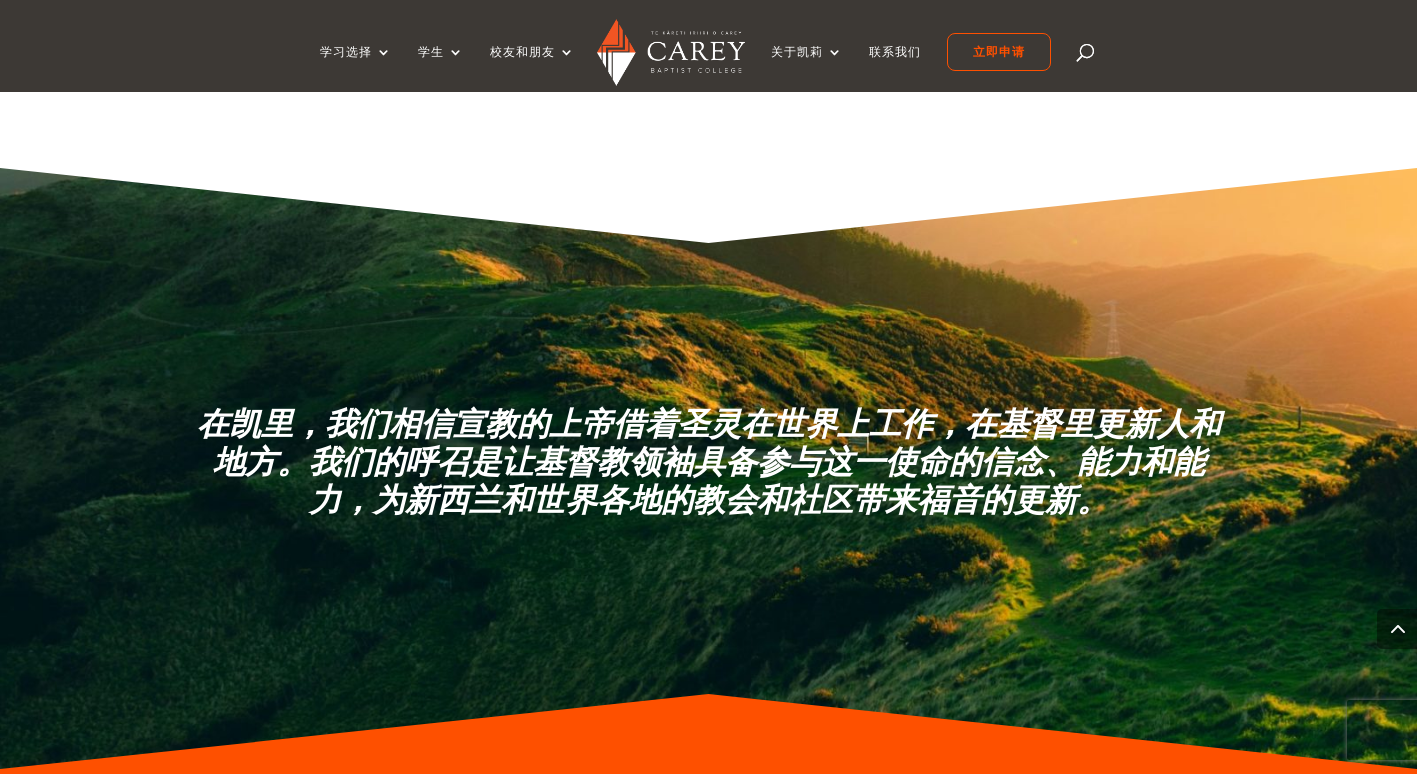 scroll, scrollTop: 3800, scrollLeft: 0, axis: vertical 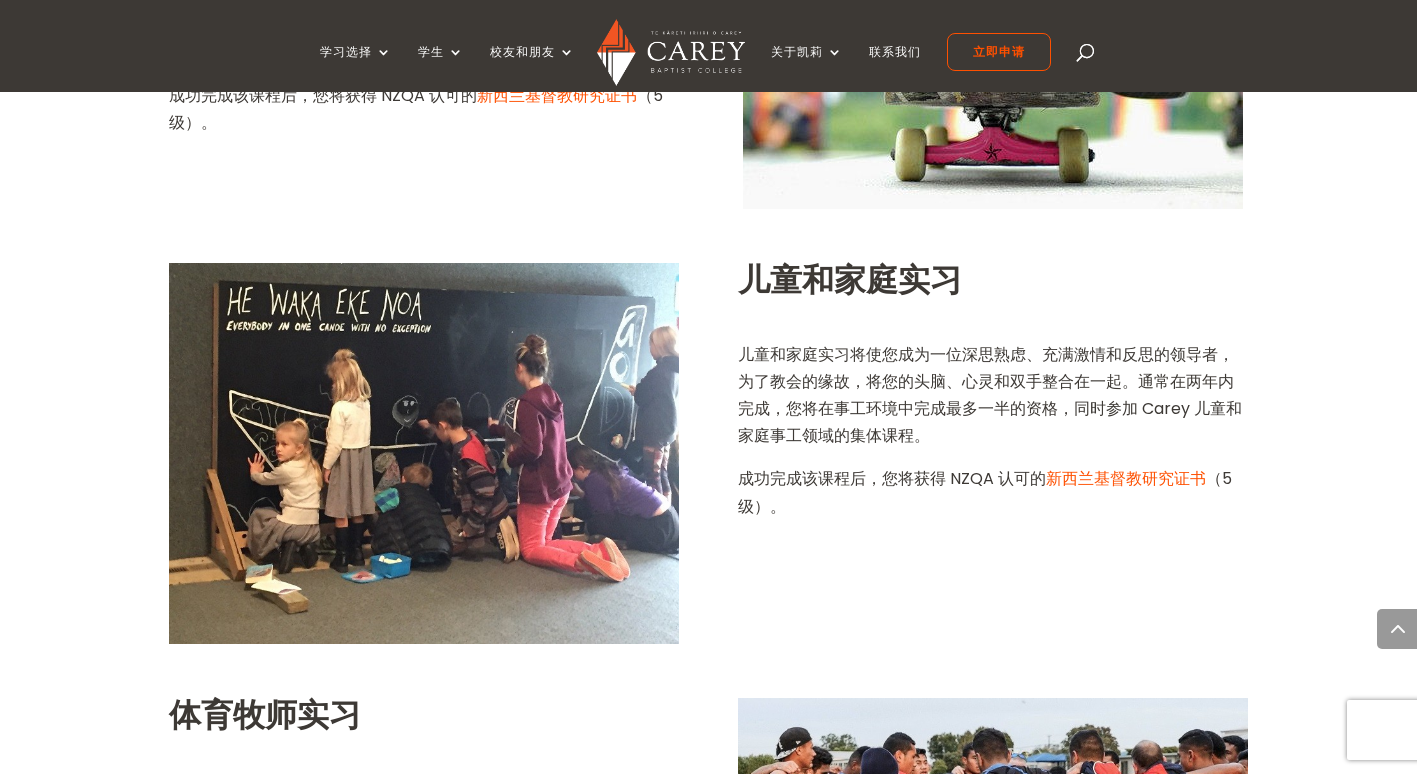 click on "新西兰基督教研究证书" at bounding box center (1126, 478) 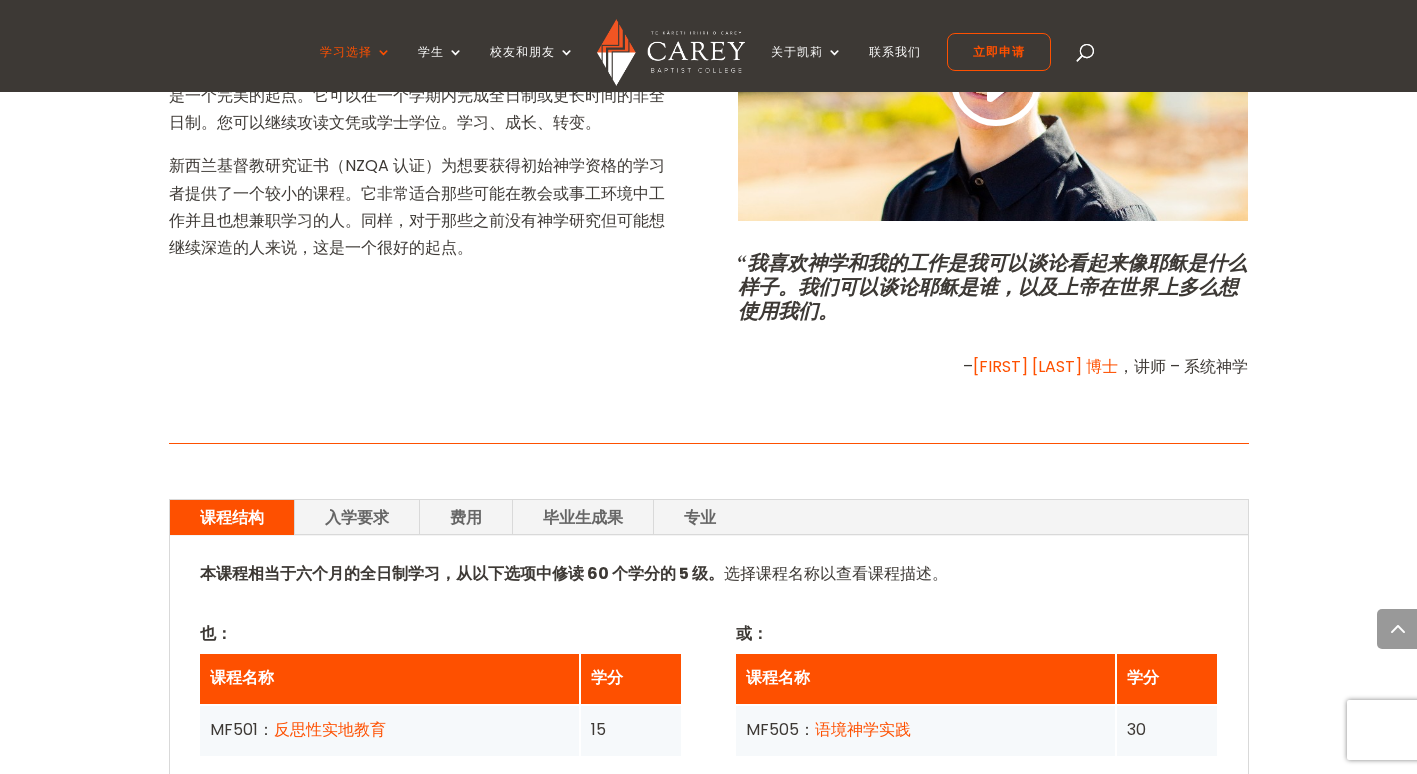 scroll, scrollTop: 1000, scrollLeft: 0, axis: vertical 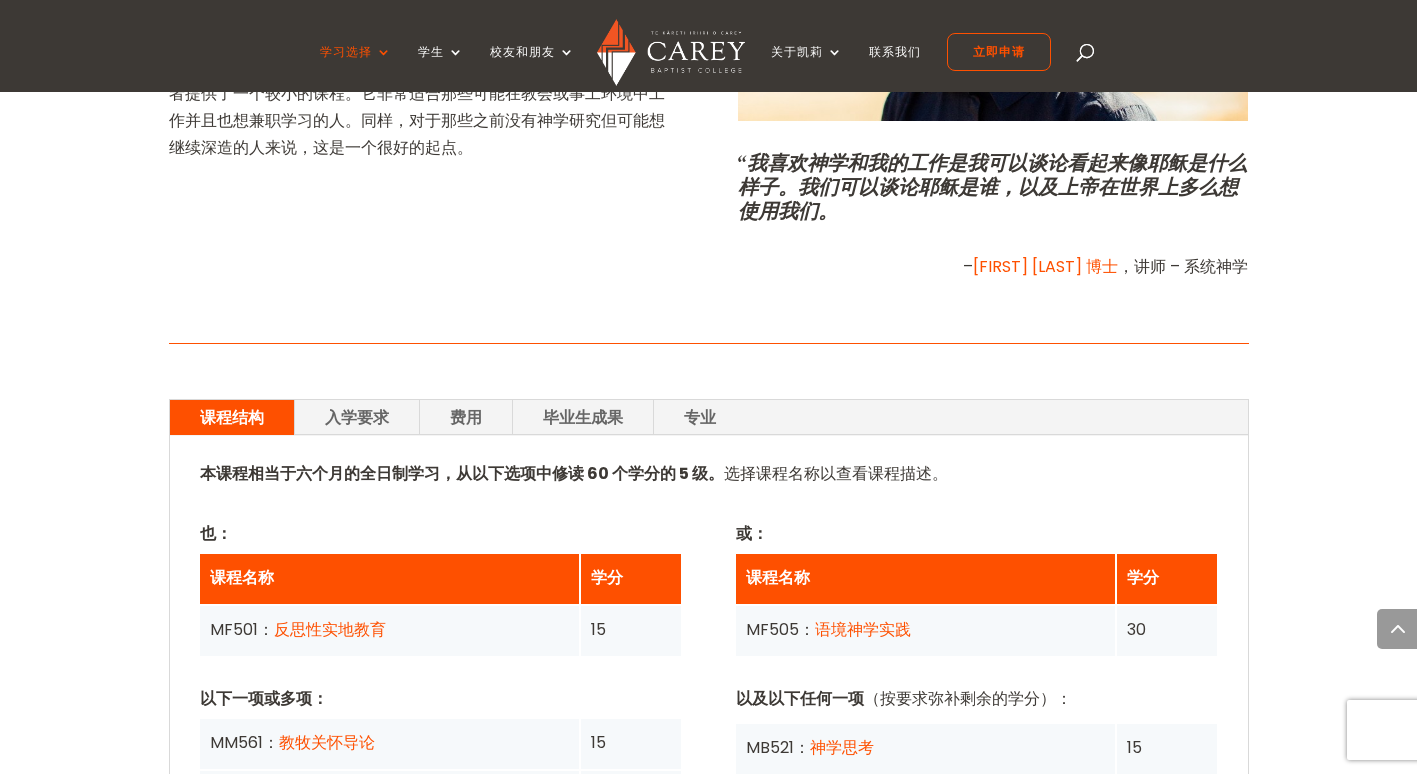 click on "费用" at bounding box center (466, 417) 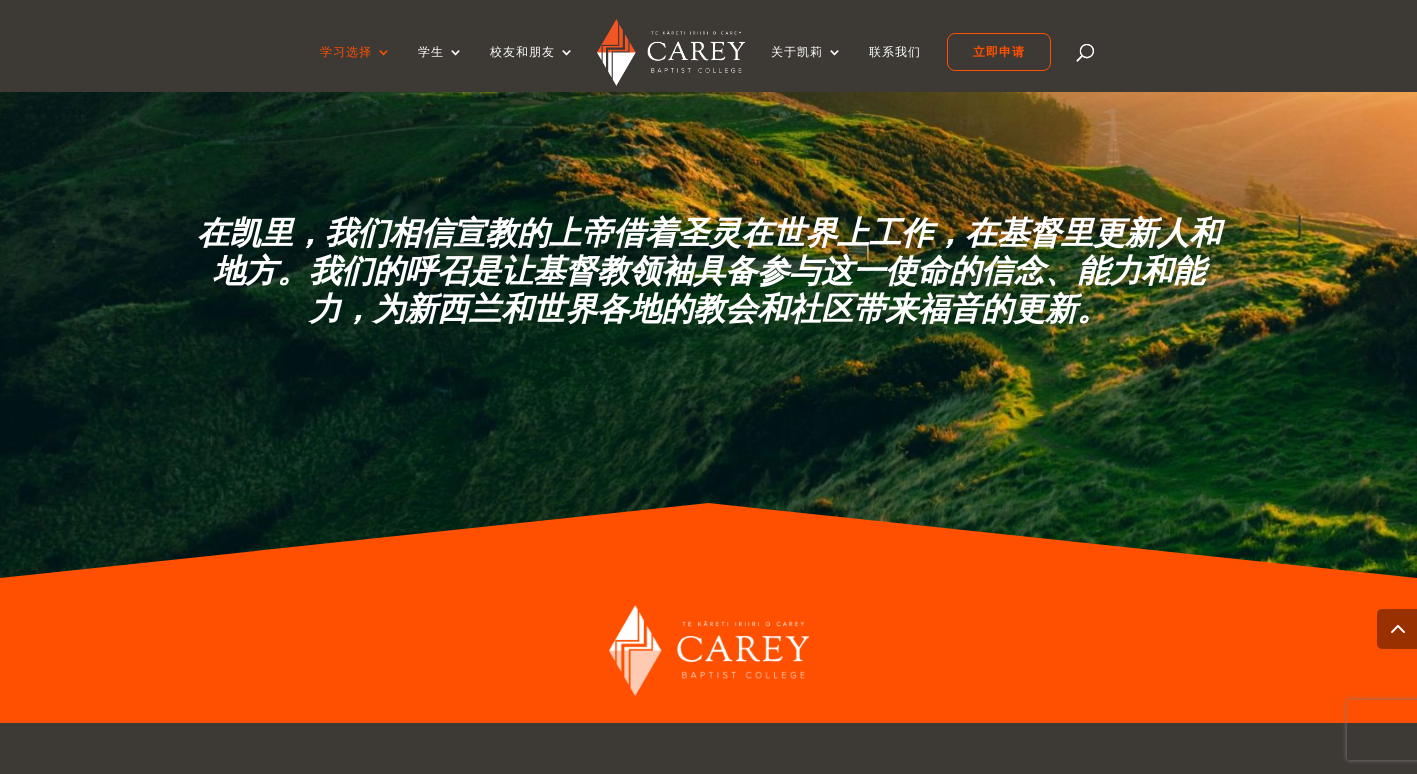 scroll, scrollTop: 3100, scrollLeft: 0, axis: vertical 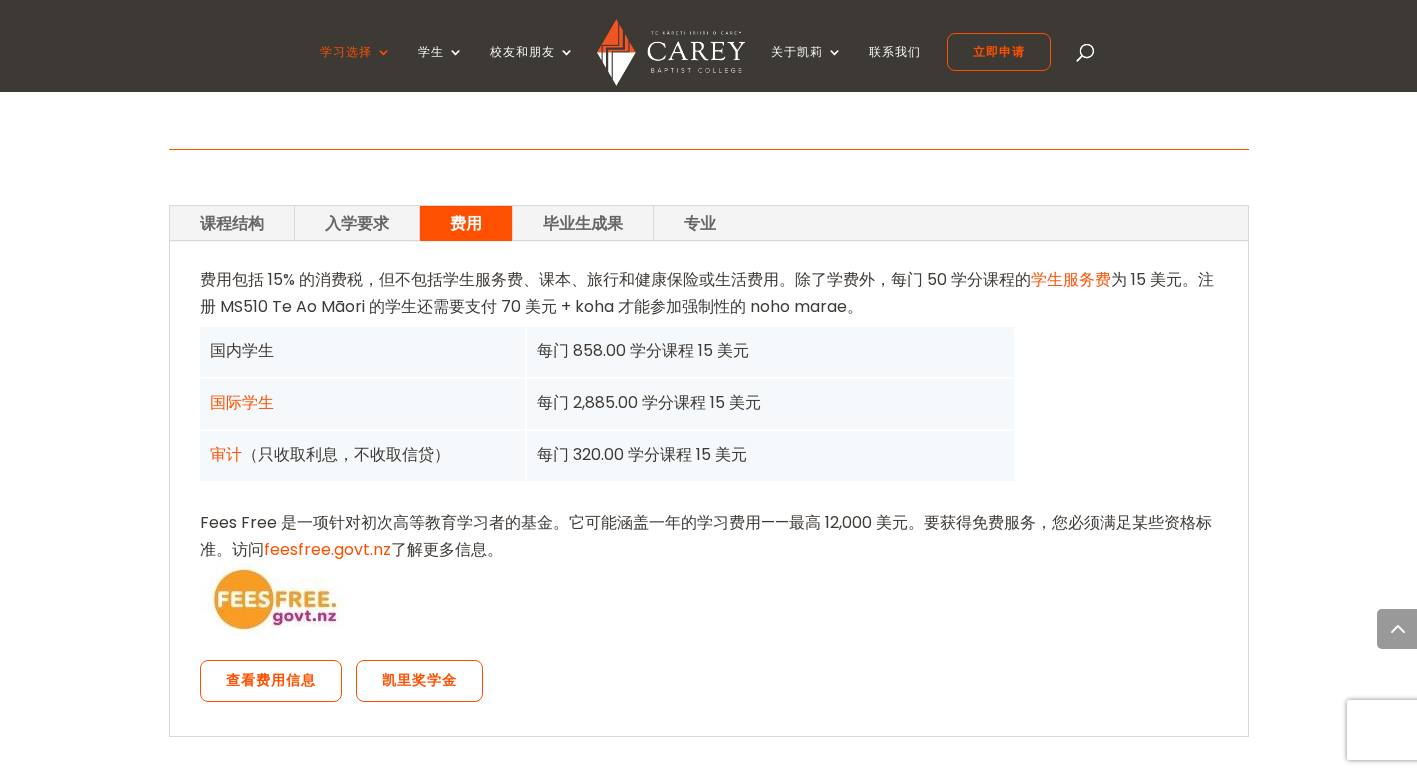 click on "入学要求" at bounding box center (357, 223) 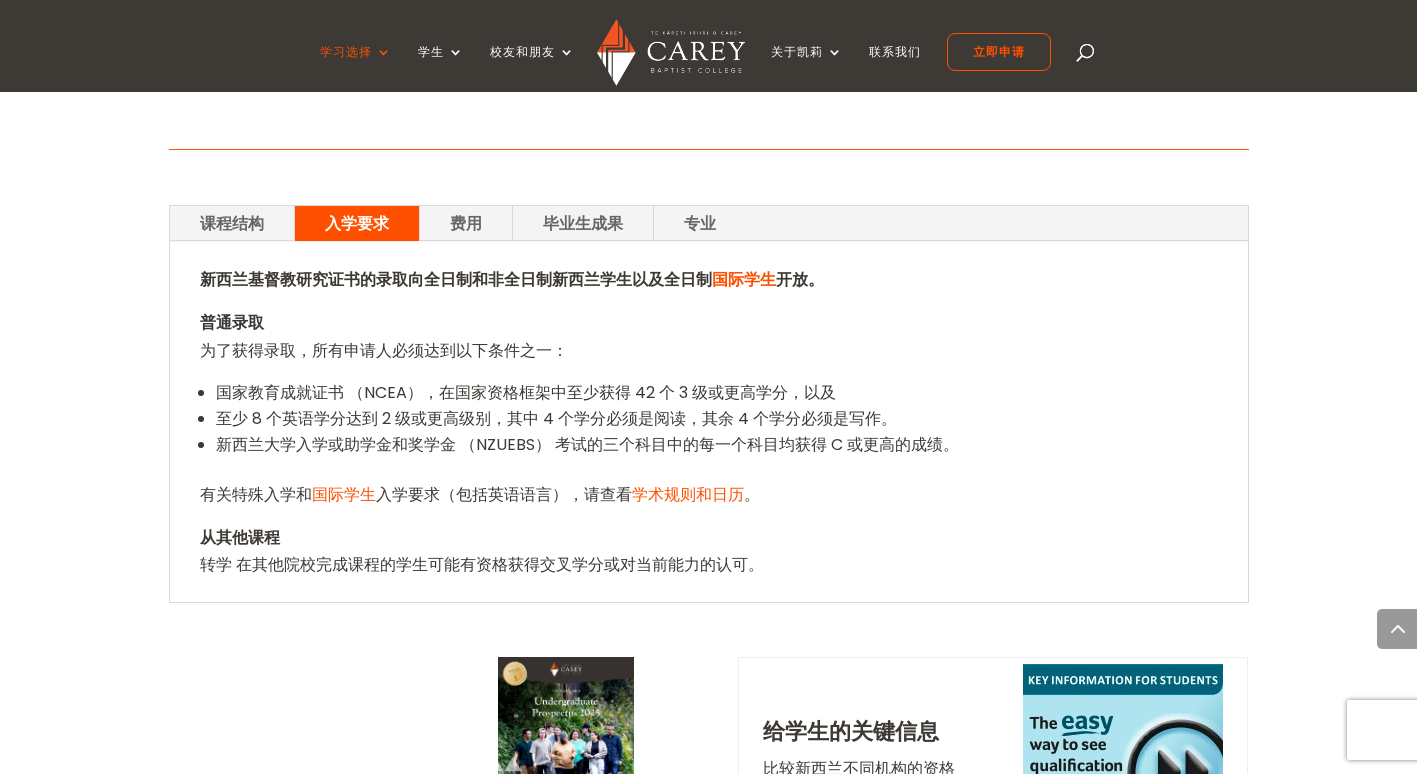 click on "国际学生" at bounding box center [344, 494] 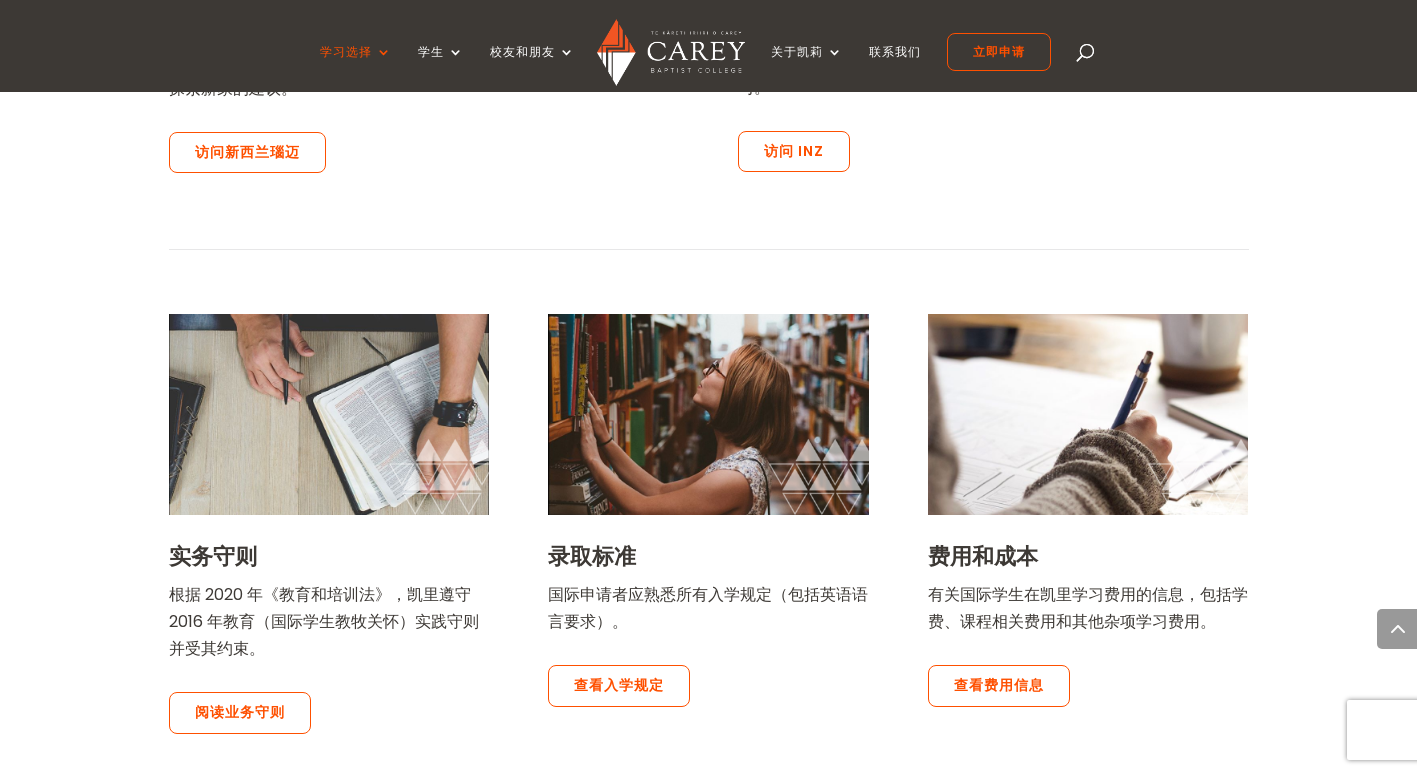 scroll, scrollTop: 1400, scrollLeft: 0, axis: vertical 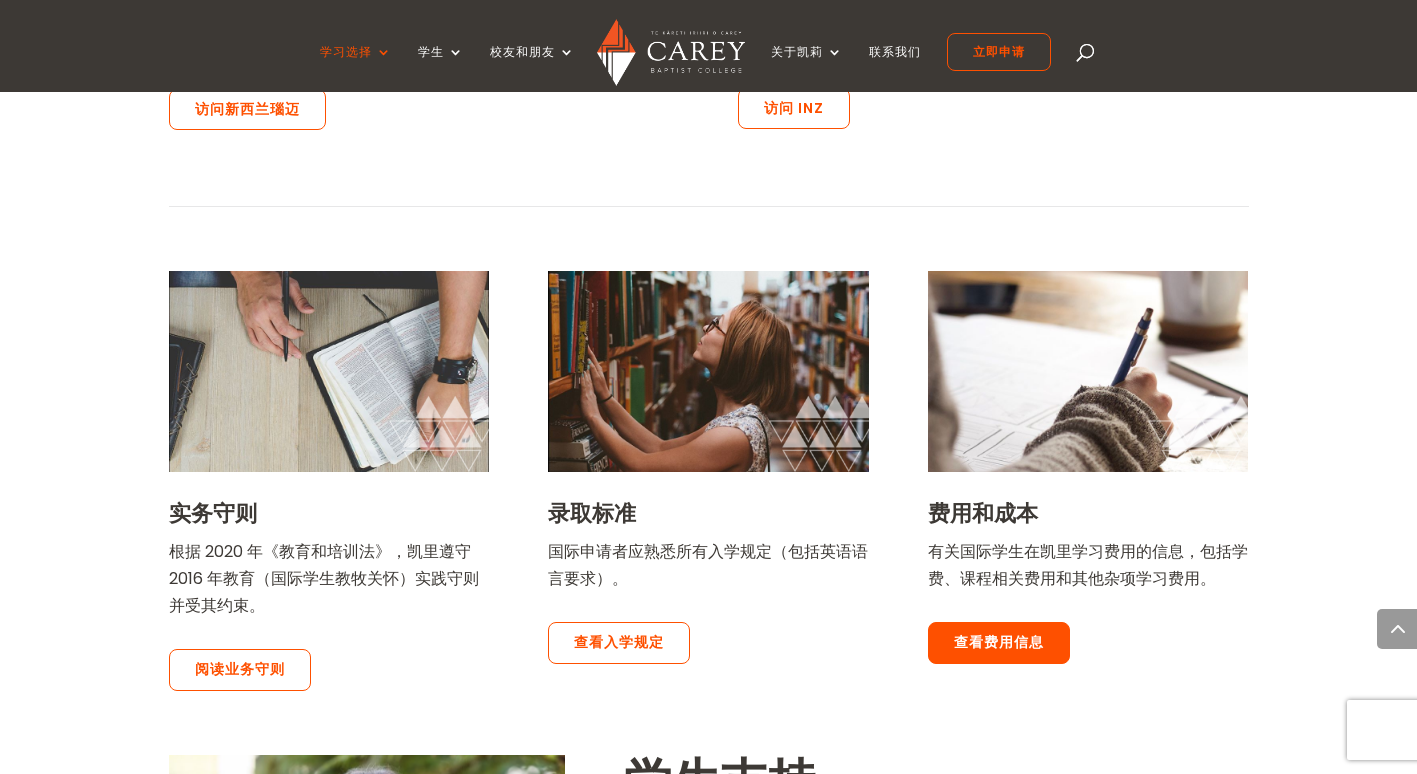 click on "查看费用信息" at bounding box center [999, 643] 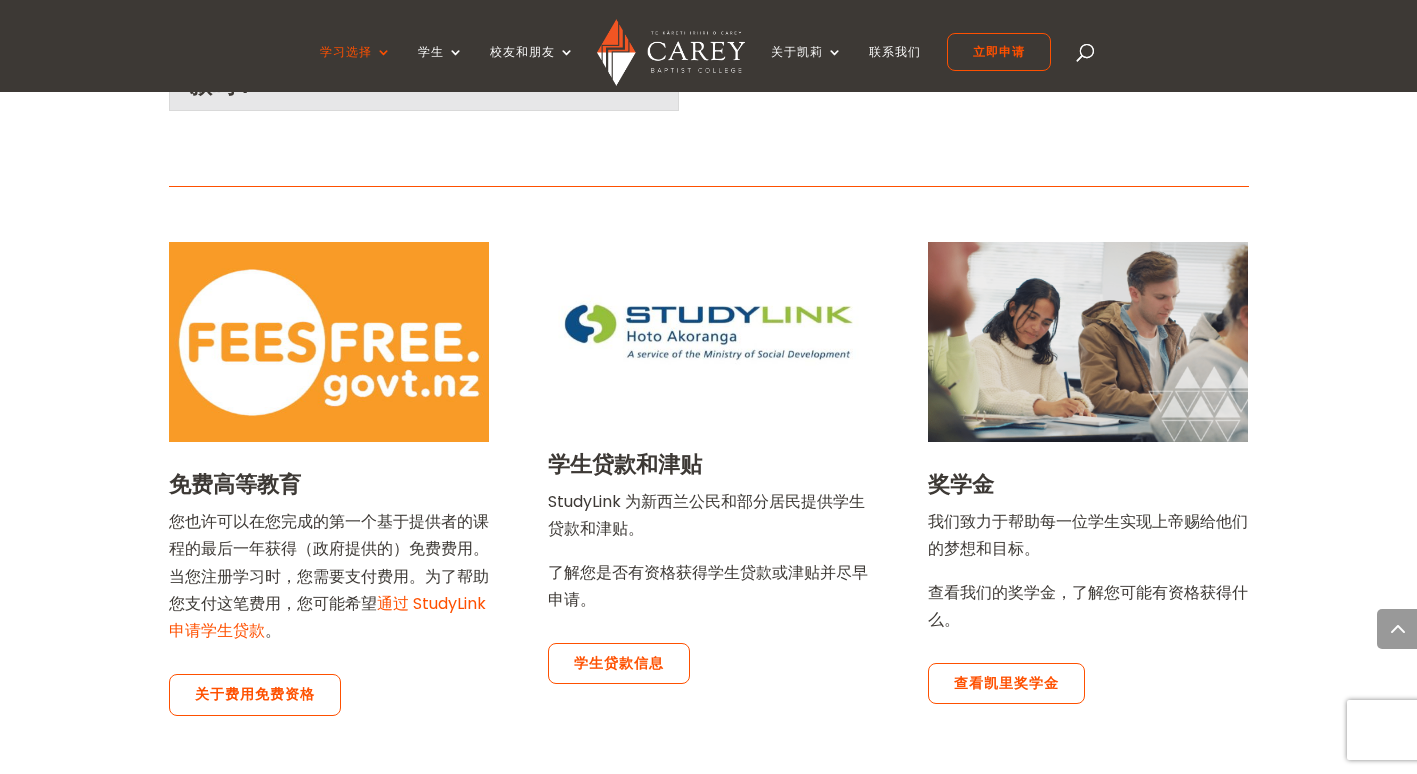 scroll, scrollTop: 3600, scrollLeft: 0, axis: vertical 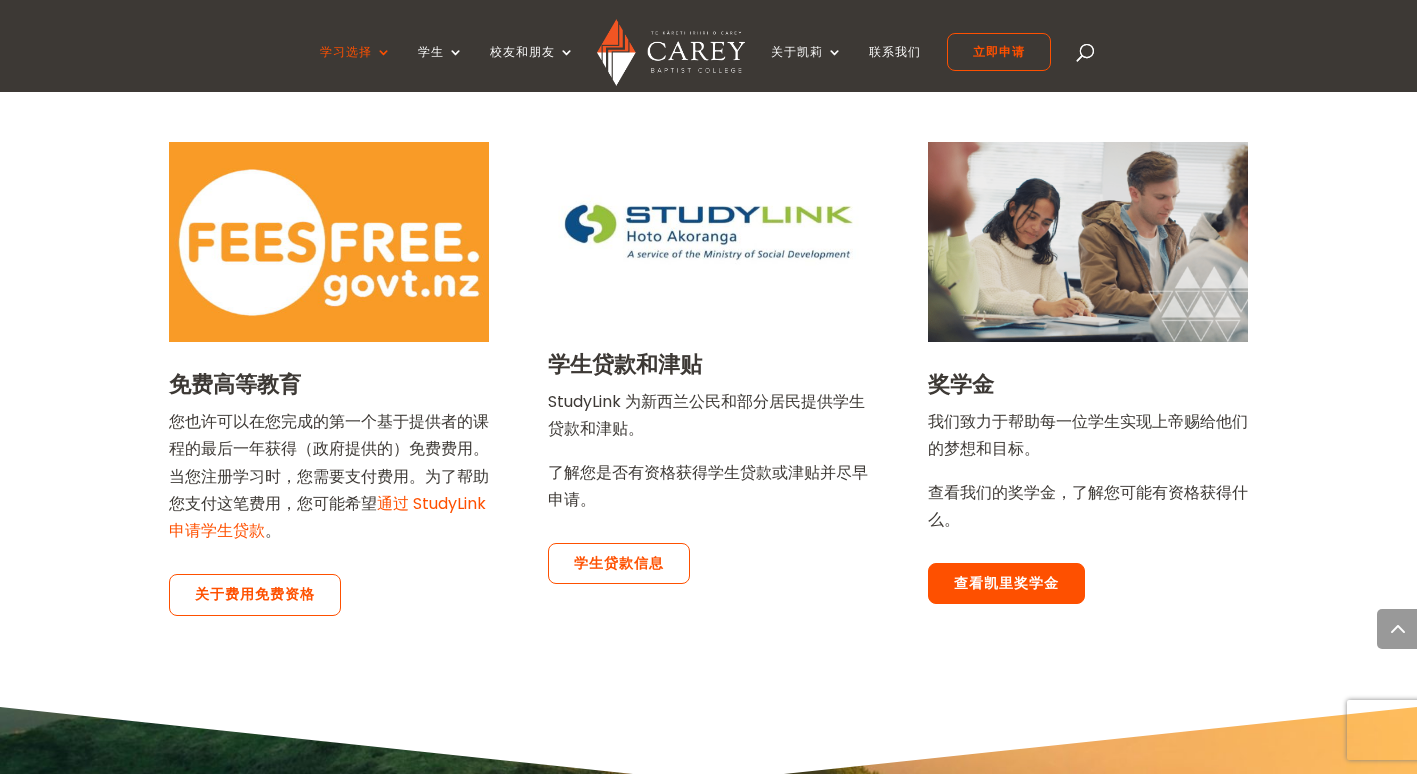 click on "查看凯里奖学金" at bounding box center (1006, 584) 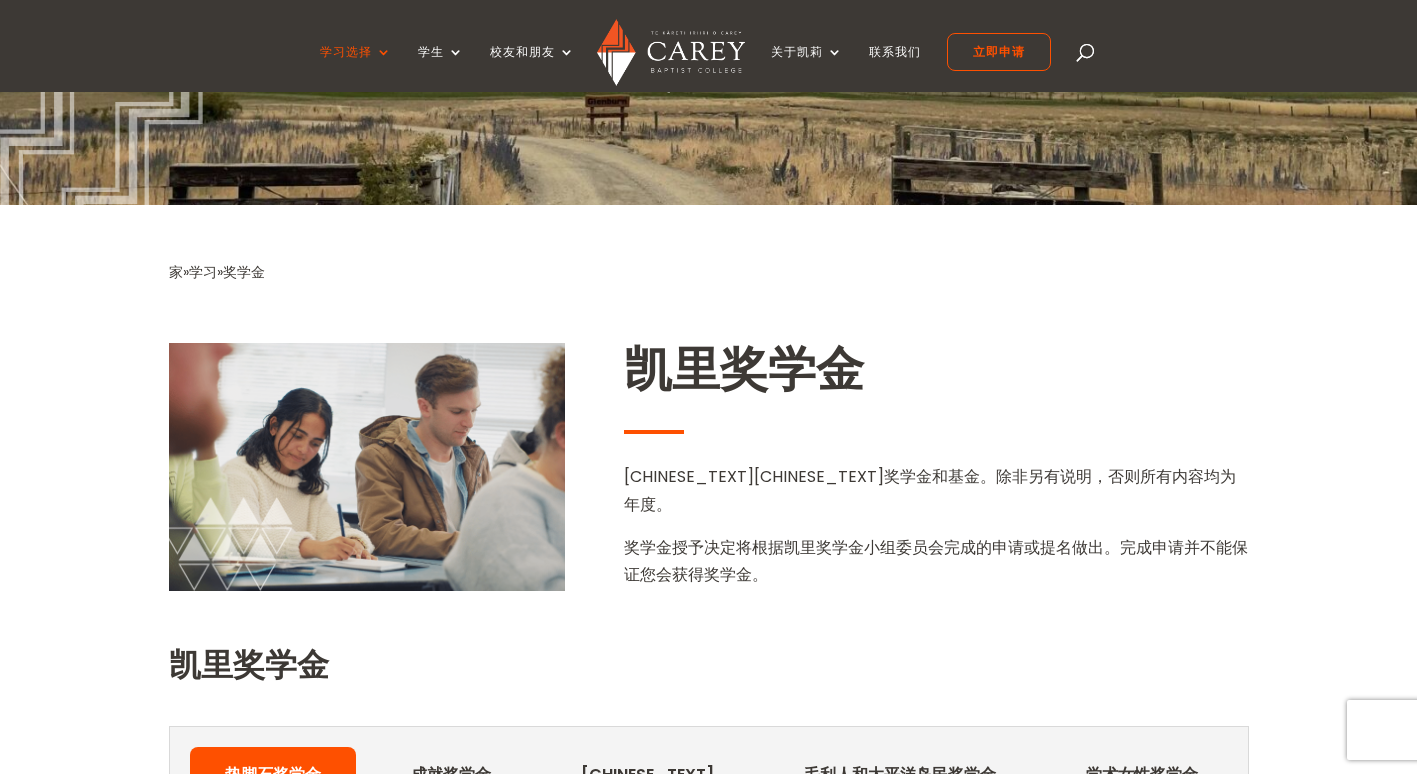 scroll, scrollTop: 400, scrollLeft: 0, axis: vertical 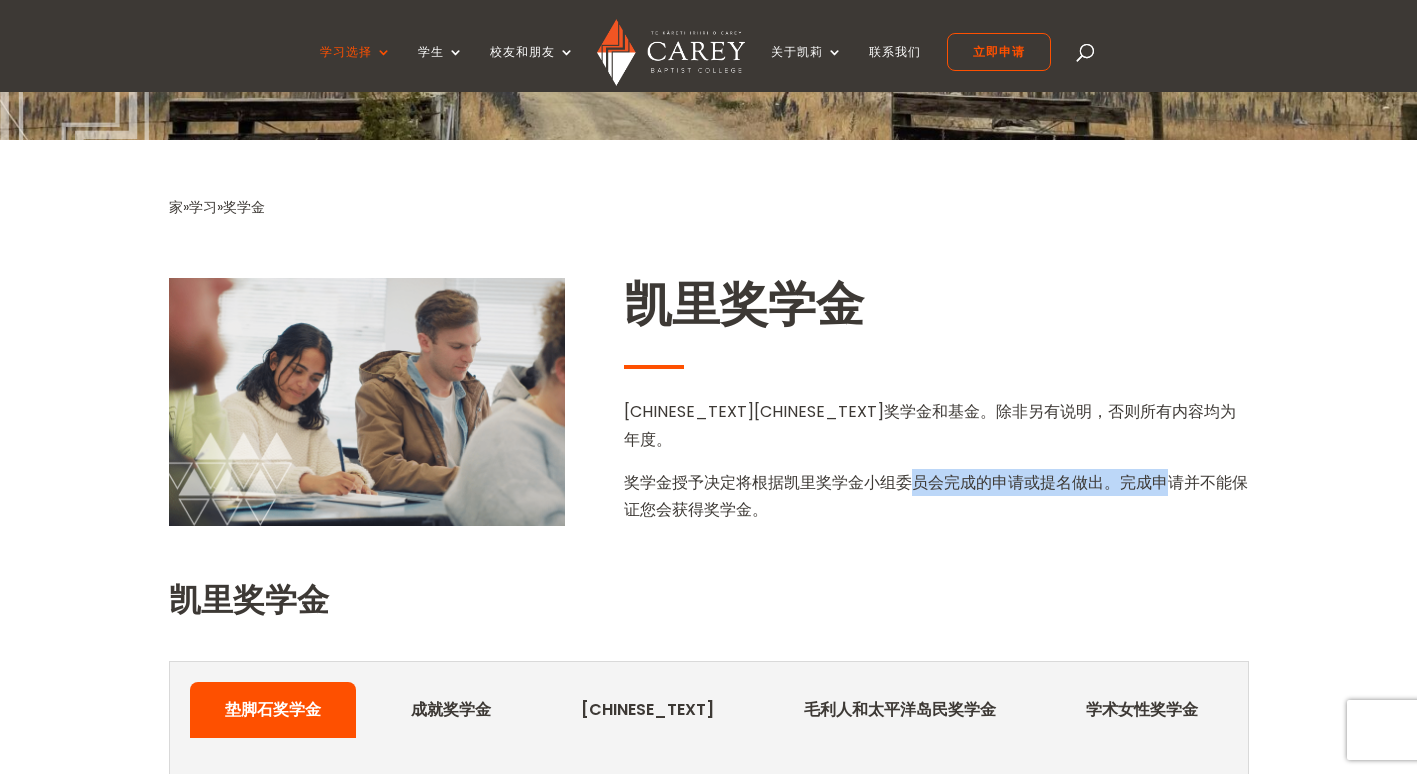 drag, startPoint x: 935, startPoint y: 485, endPoint x: 1170, endPoint y: 477, distance: 235.13612 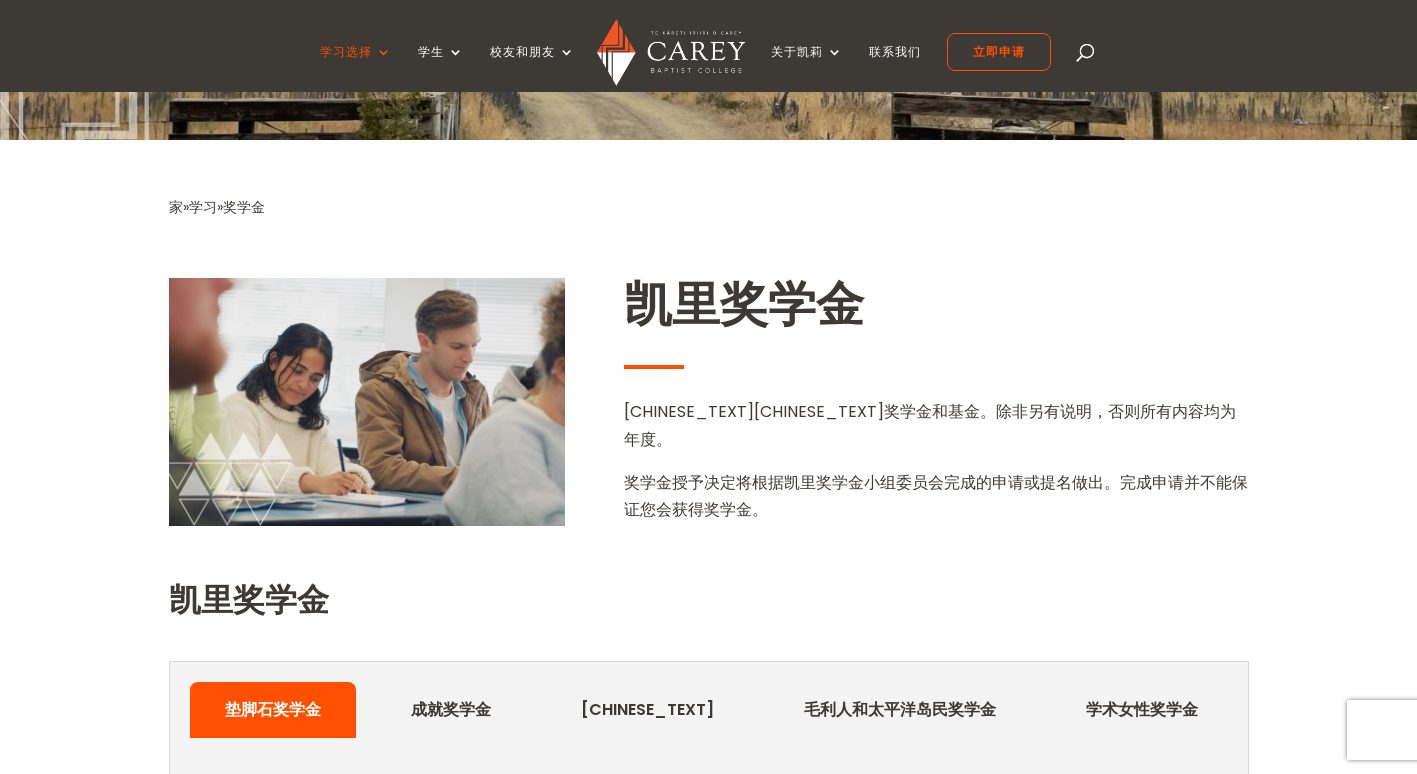 click on "奖学金授予决定将根据凯里奖学金小组委员会完成的申请或提名做出。完成申请并不能保证您会获得奖学金。" at bounding box center [936, 496] 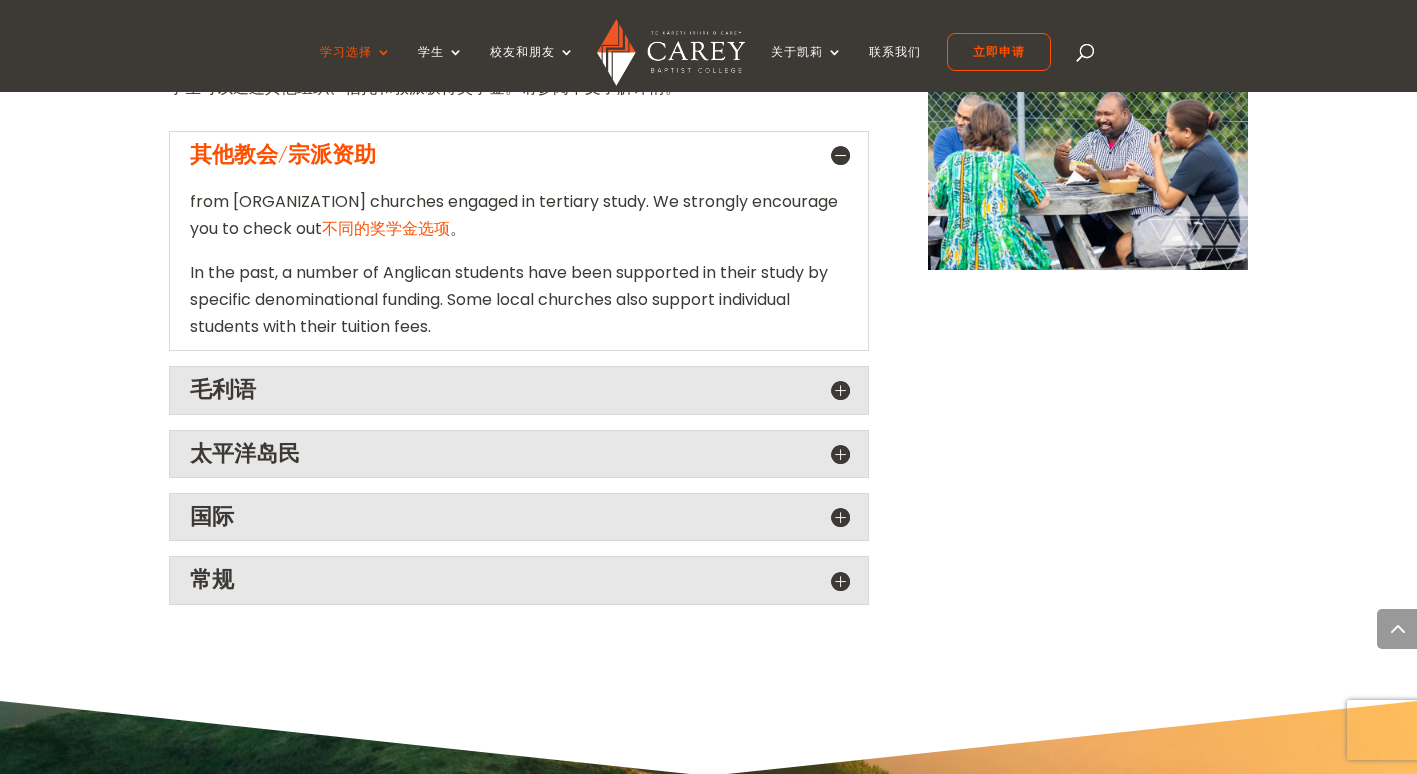 scroll, scrollTop: 1800, scrollLeft: 0, axis: vertical 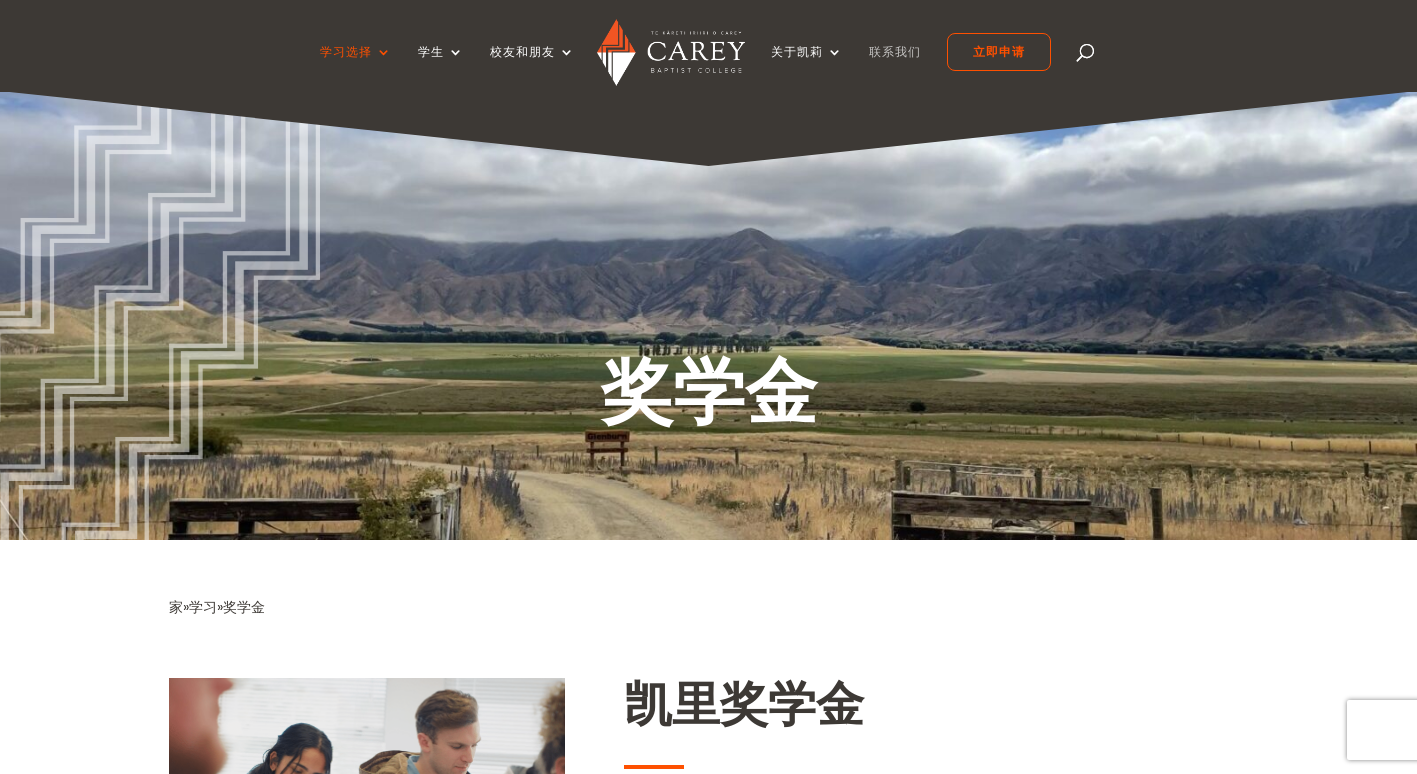 click on "联系我们" at bounding box center [895, 68] 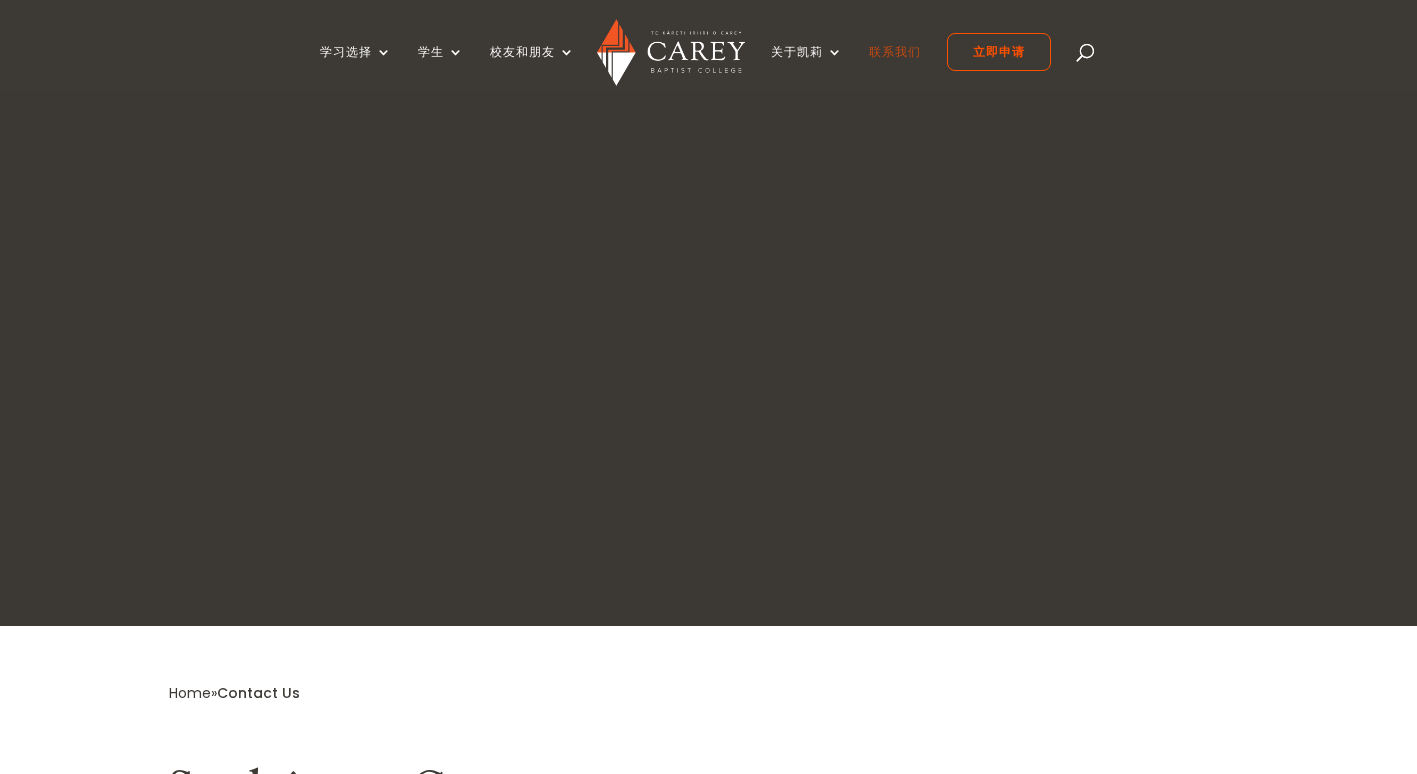 scroll, scrollTop: 0, scrollLeft: 0, axis: both 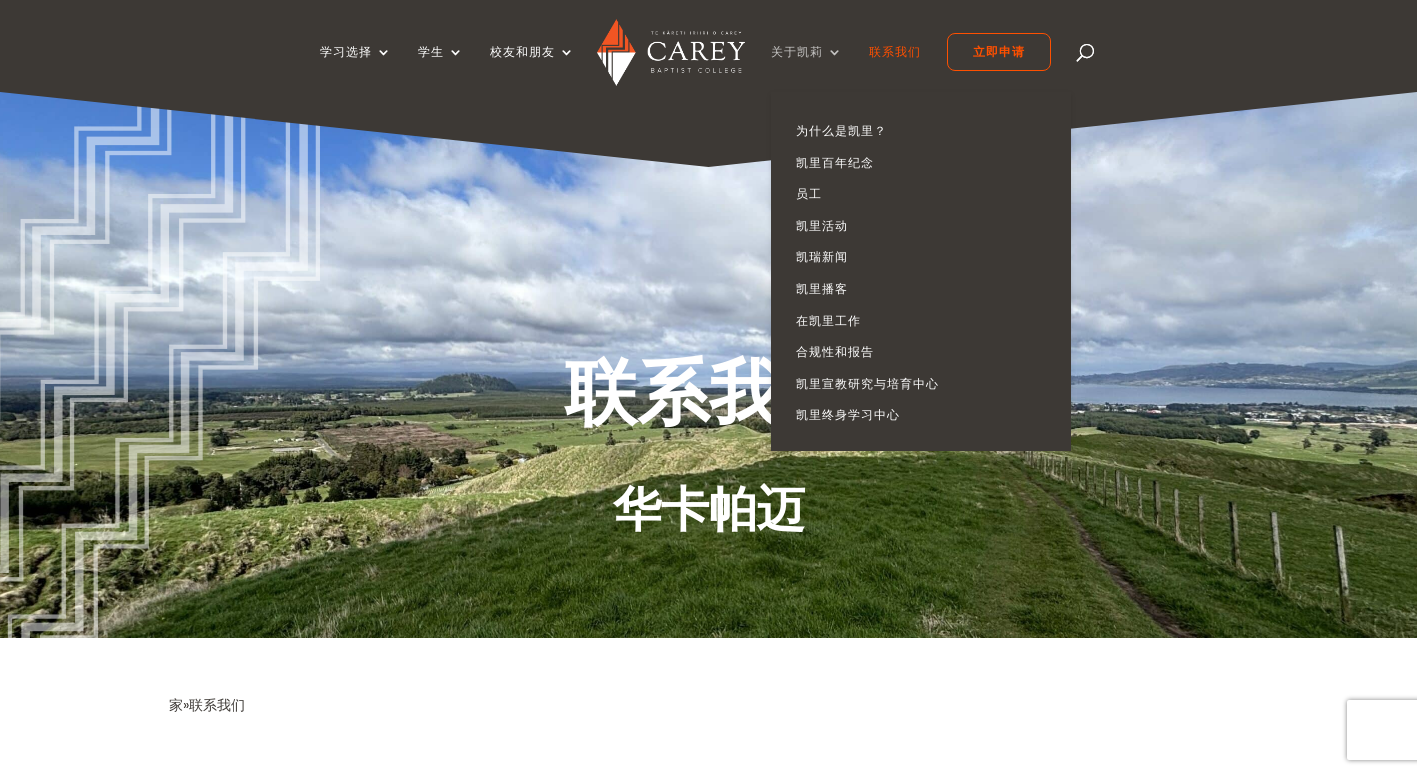 click on "关于凯莉" at bounding box center [807, 68] 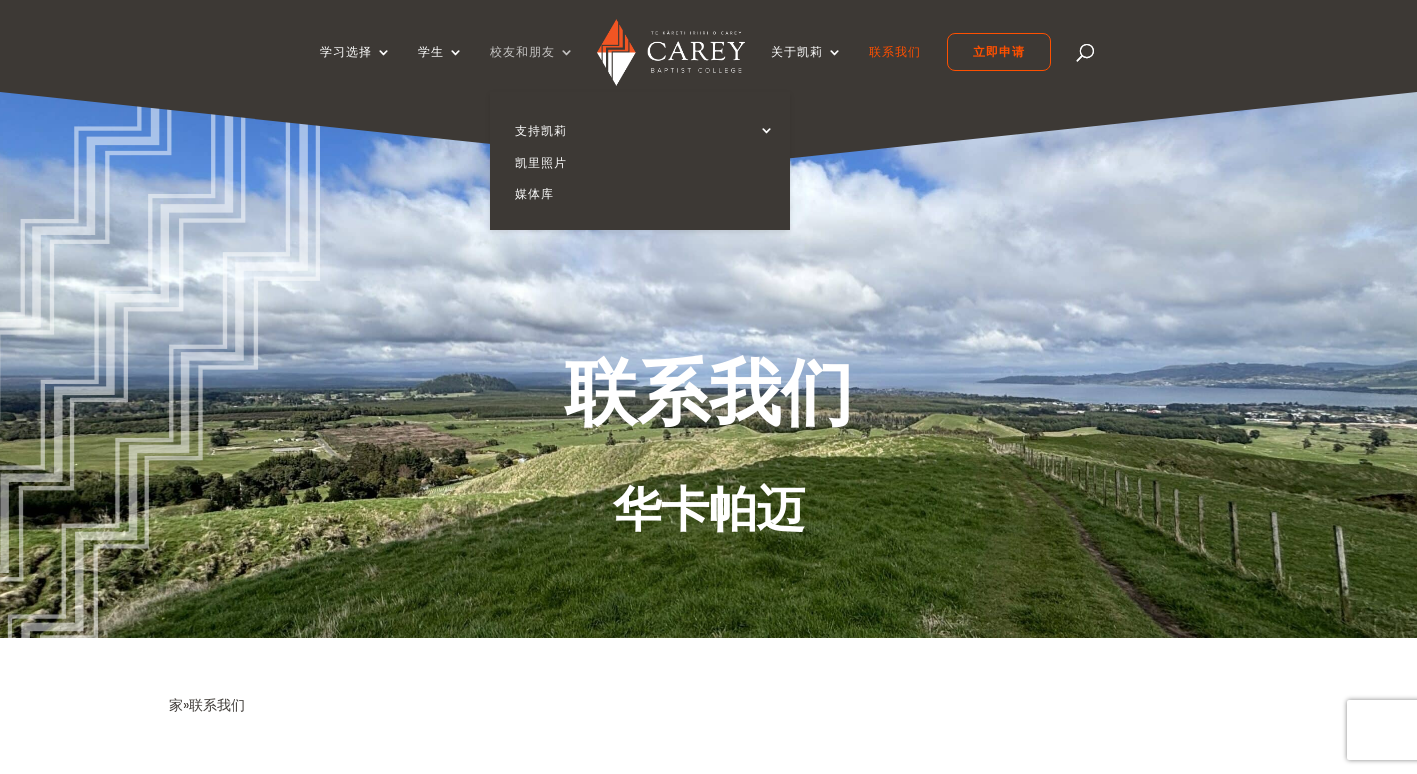 click on "校友和朋友" at bounding box center [532, 68] 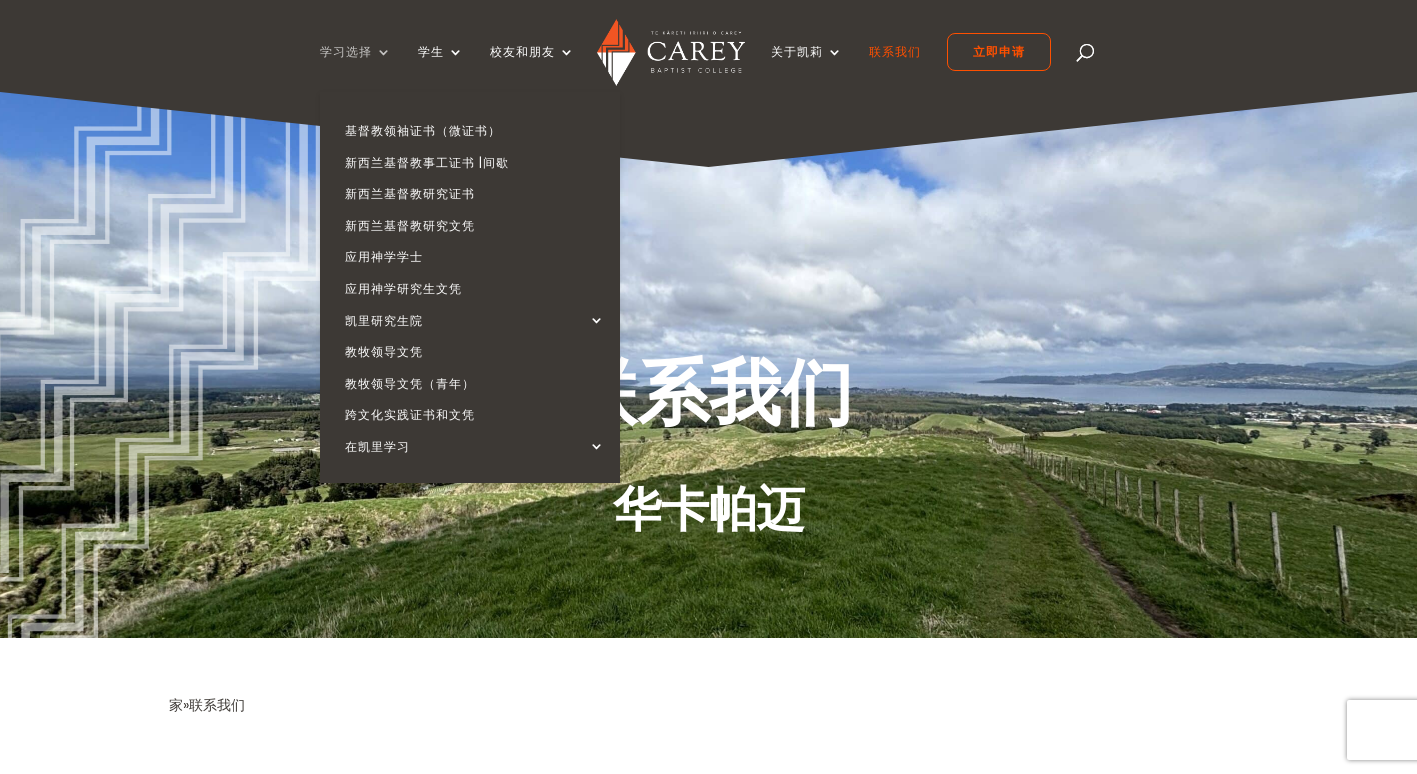 click on "学习选择" at bounding box center (356, 68) 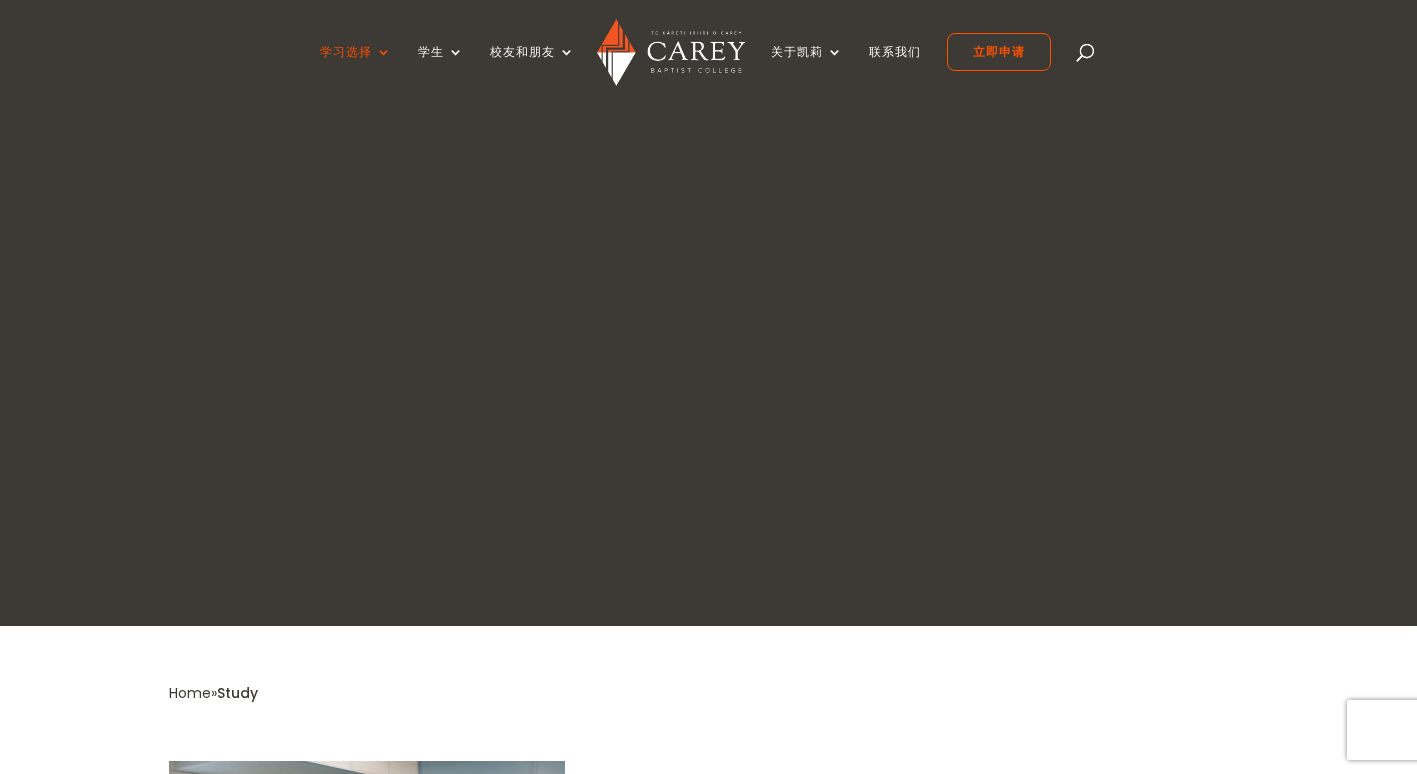 scroll, scrollTop: 0, scrollLeft: 0, axis: both 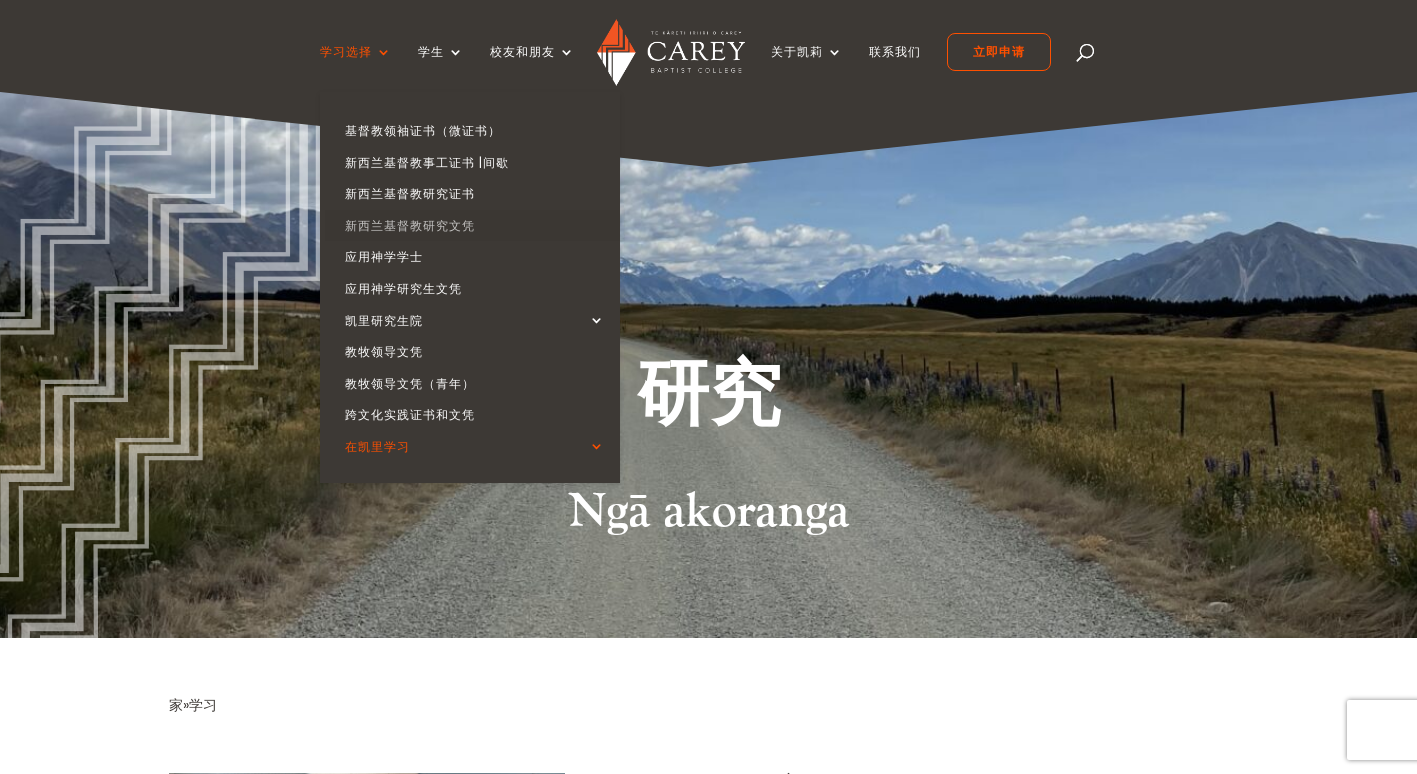 click on "新西兰基督教研究文凭" at bounding box center [475, 226] 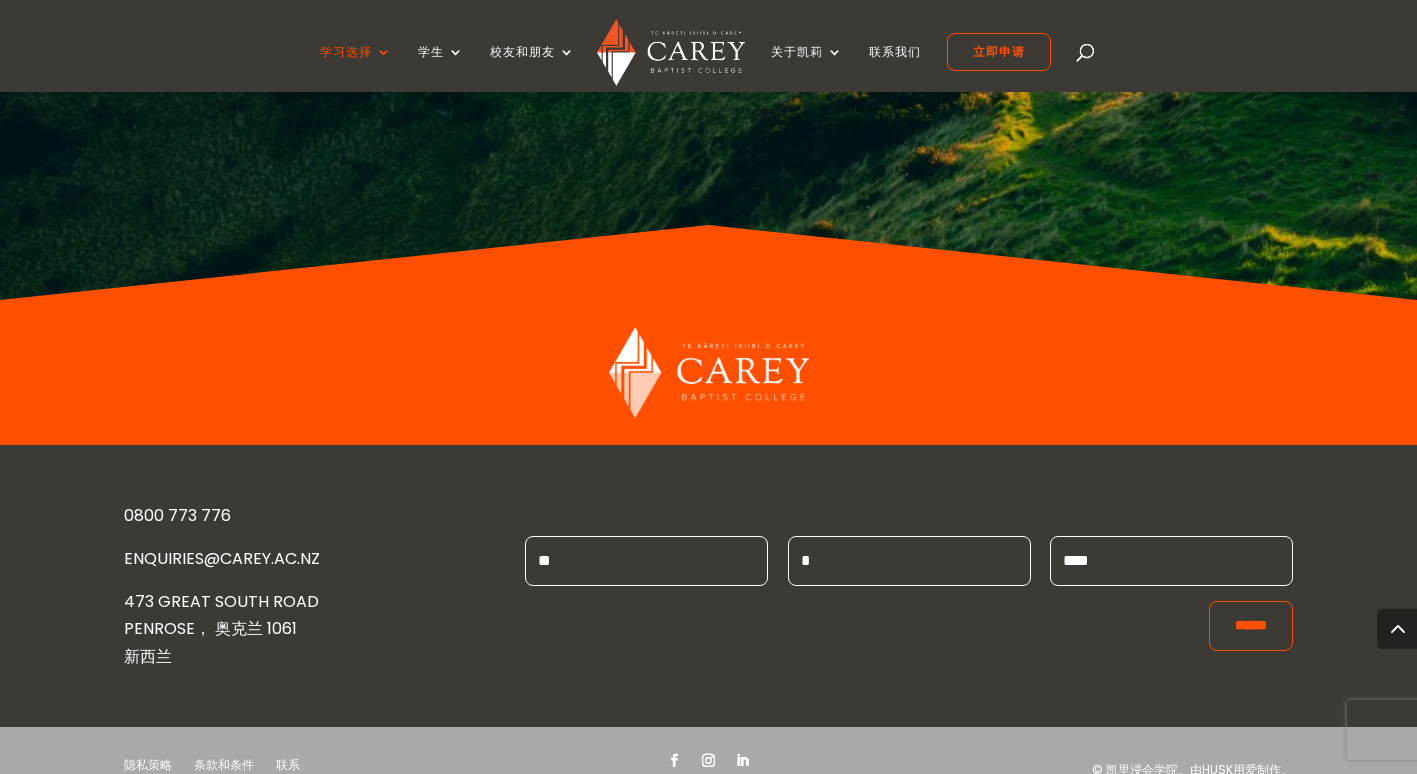 scroll, scrollTop: 3600, scrollLeft: 0, axis: vertical 